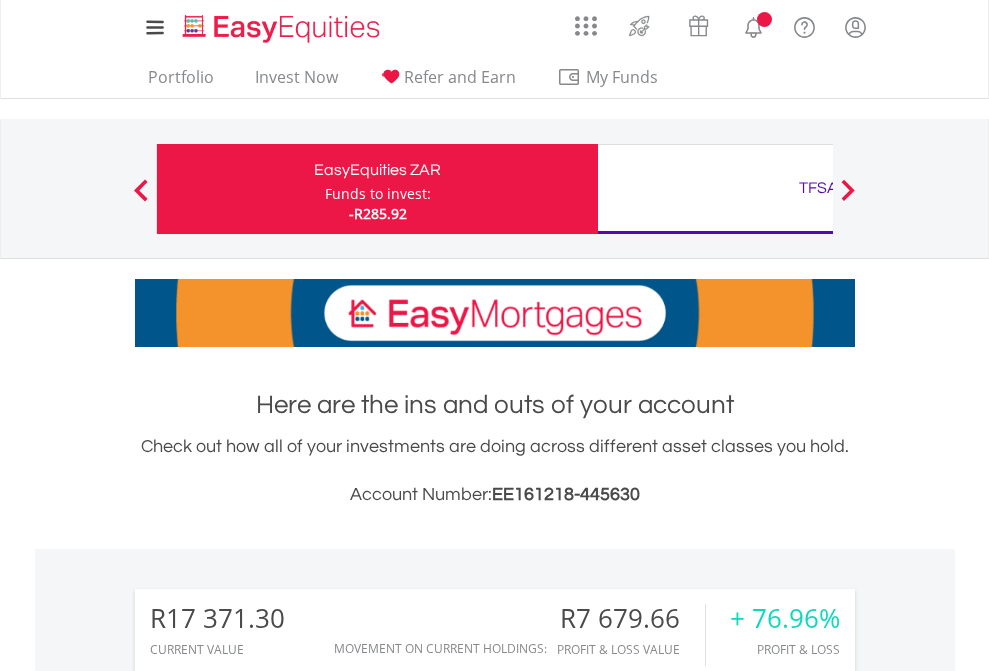 scroll, scrollTop: 0, scrollLeft: 0, axis: both 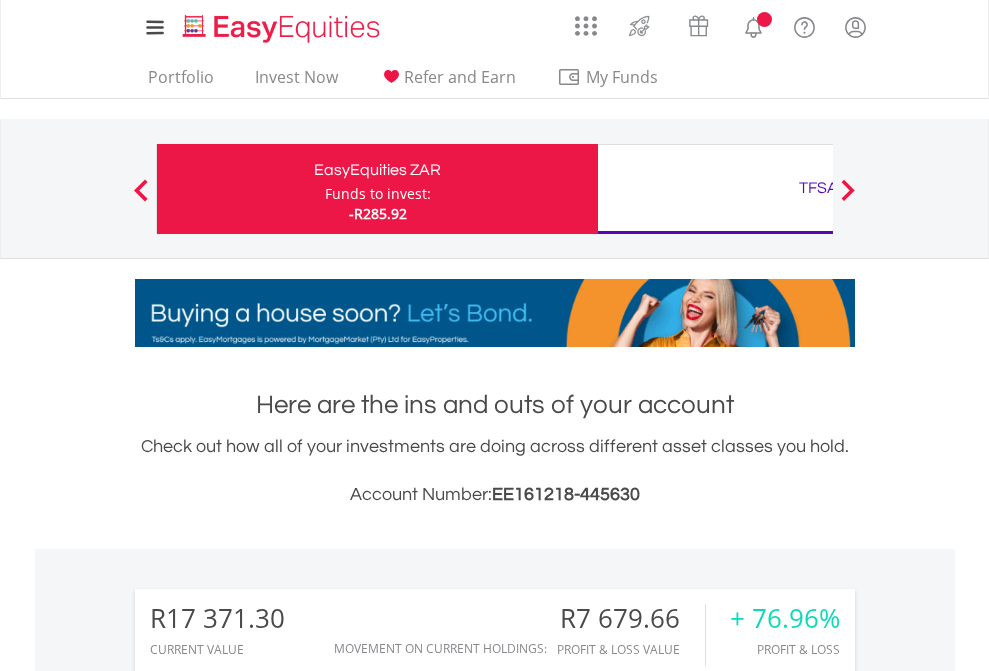 click on "Funds to invest:" at bounding box center (378, 194) 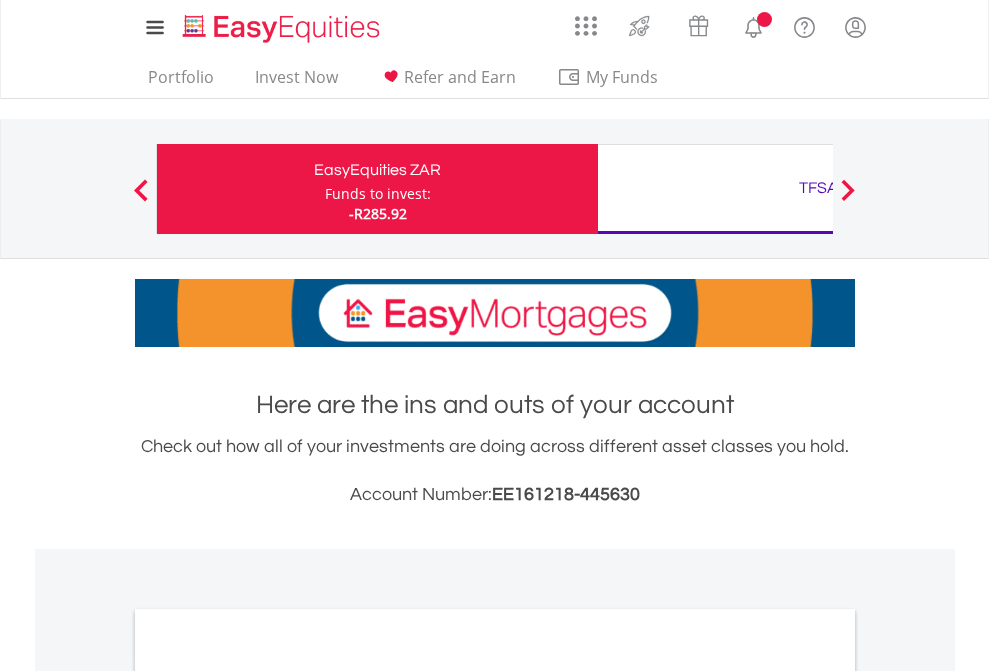 scroll, scrollTop: 0, scrollLeft: 0, axis: both 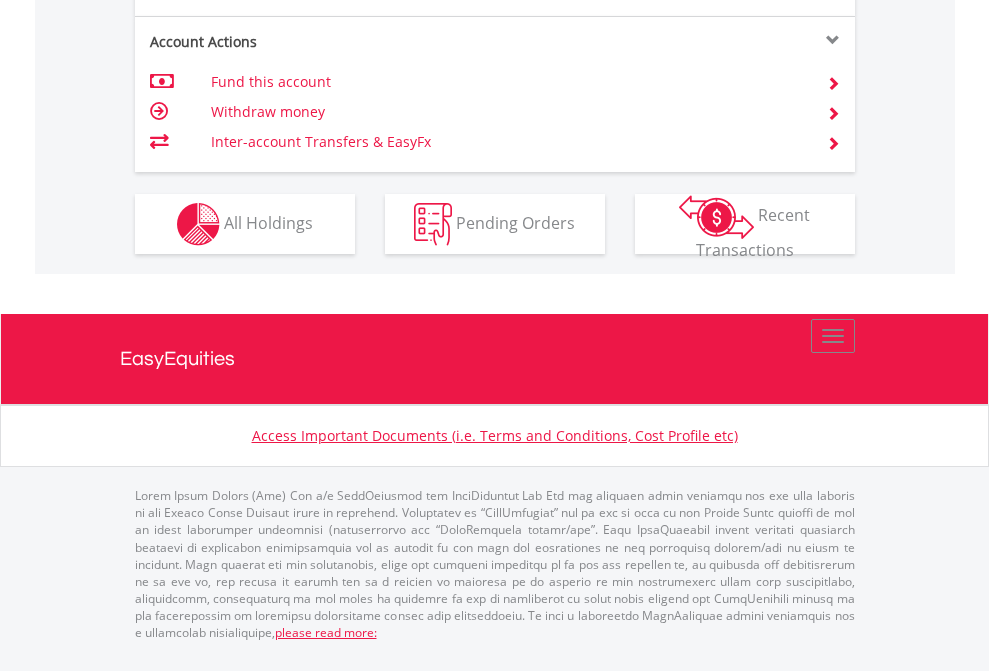 click on "Investment types" at bounding box center (706, -337) 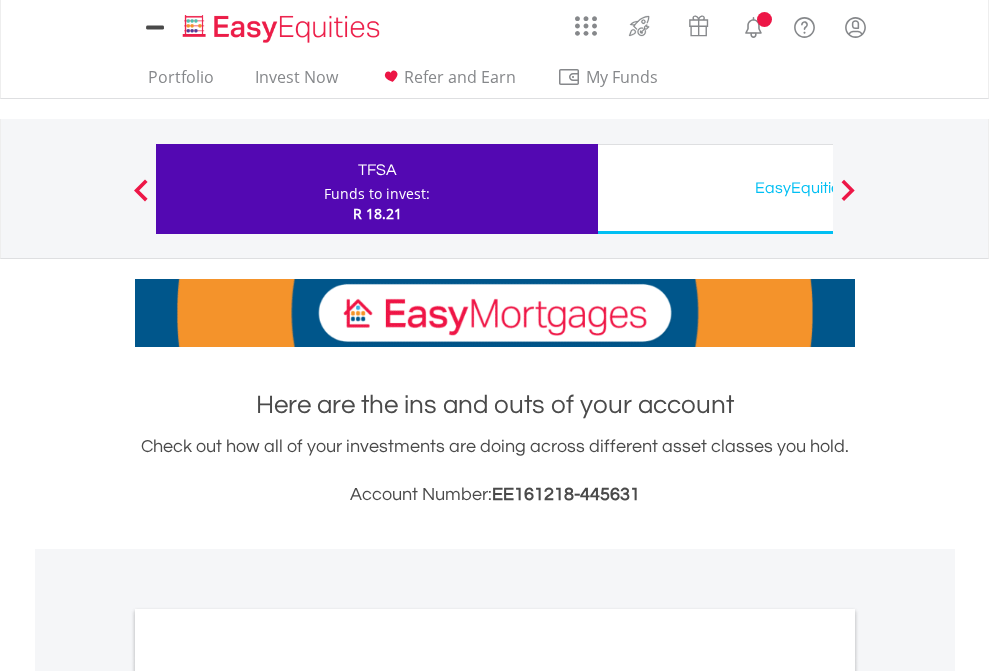 scroll, scrollTop: 0, scrollLeft: 0, axis: both 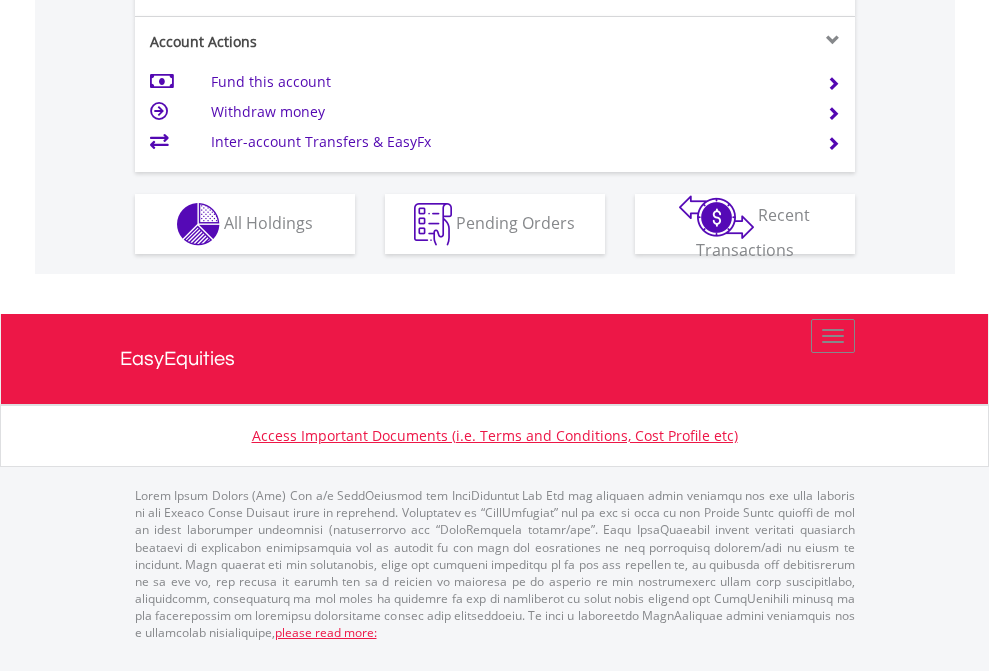 click on "Investment types" at bounding box center [706, -337] 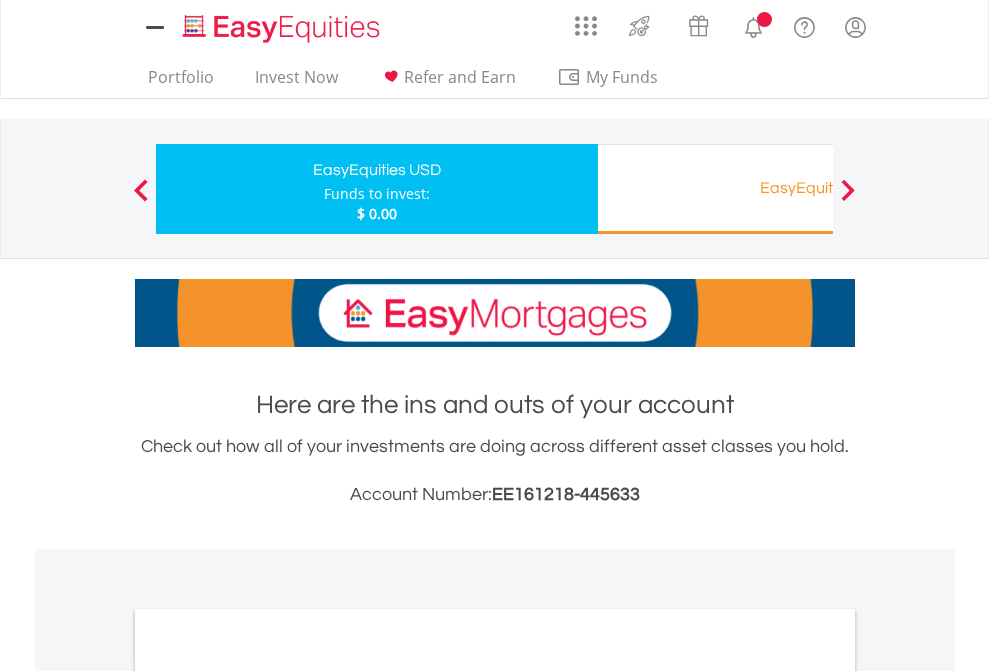 scroll, scrollTop: 0, scrollLeft: 0, axis: both 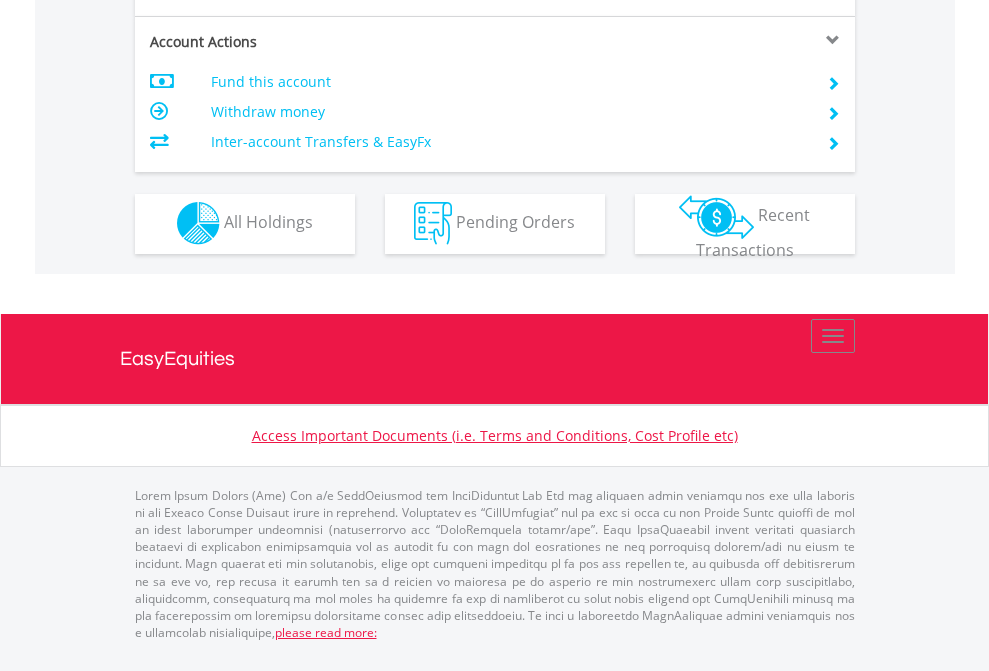 click on "Investment types" at bounding box center [706, -353] 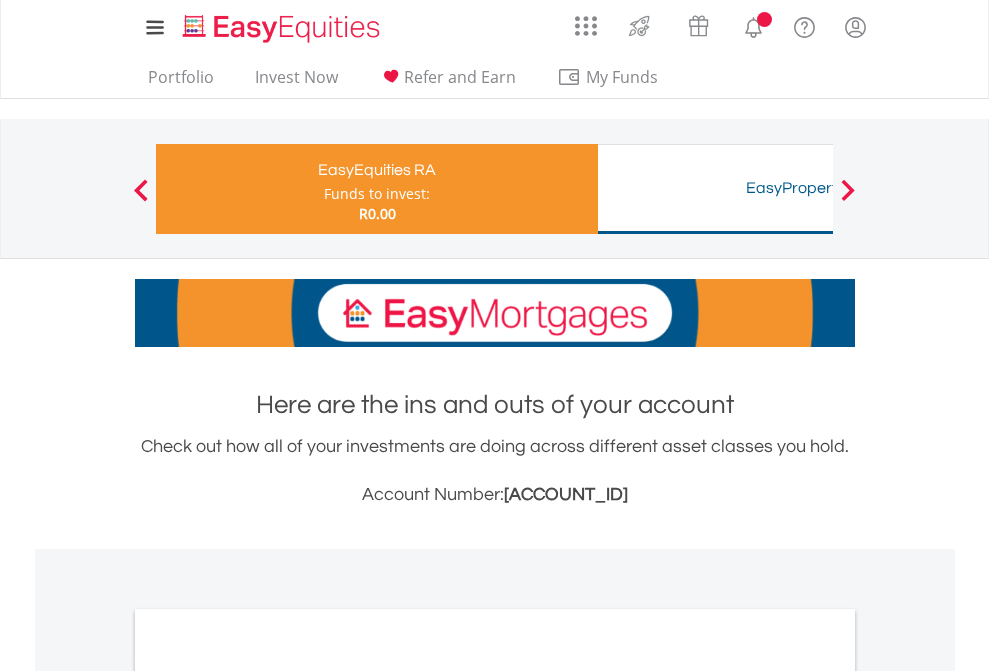 scroll, scrollTop: 0, scrollLeft: 0, axis: both 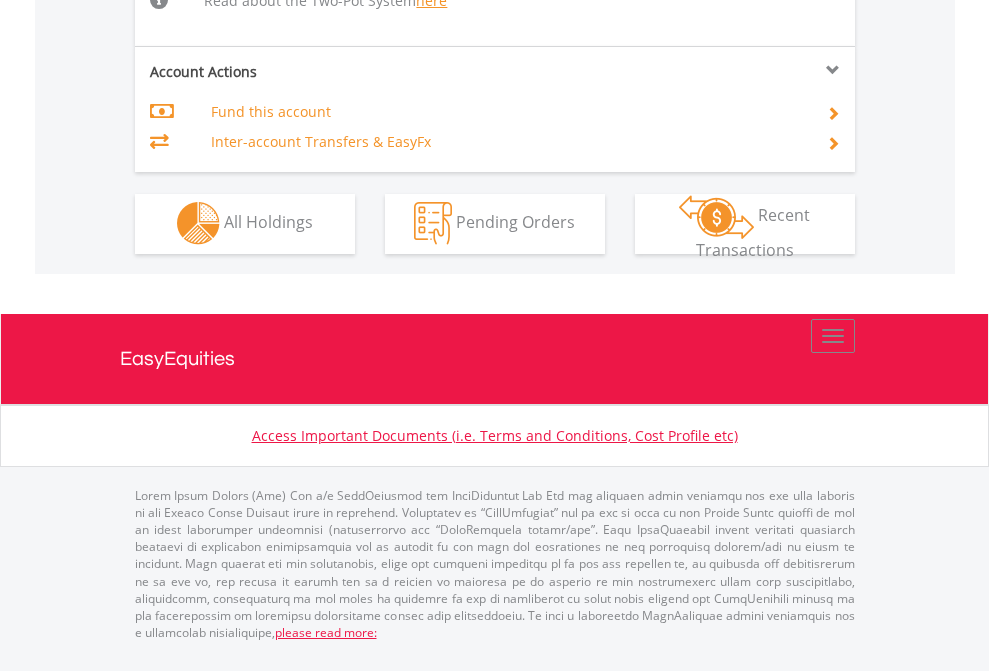 click on "Investment types" at bounding box center (706, -534) 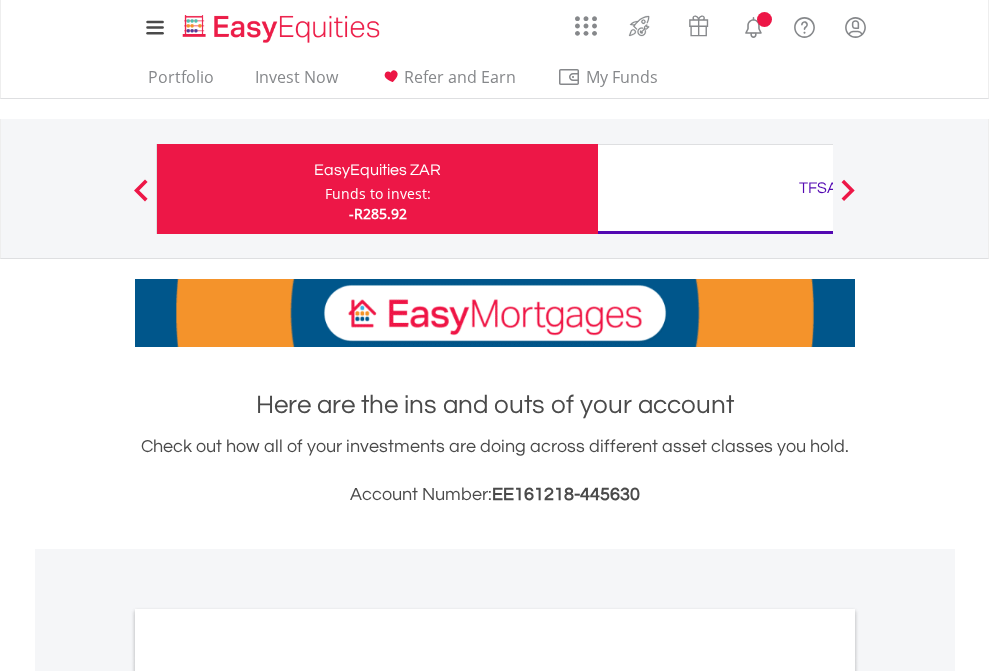 scroll, scrollTop: 1202, scrollLeft: 0, axis: vertical 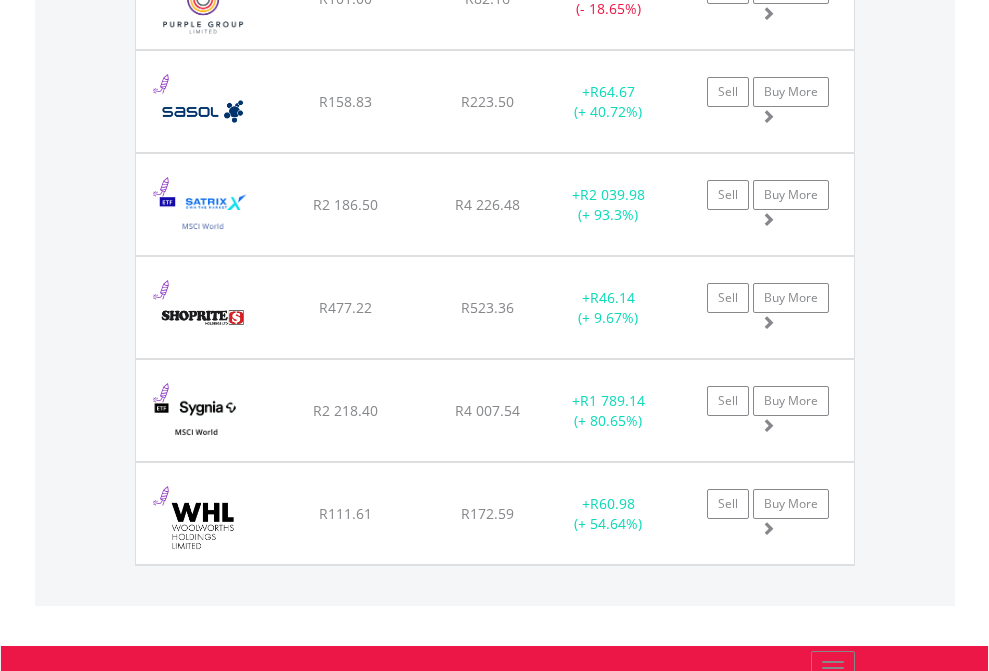 click on "TFSA" at bounding box center [818, -2076] 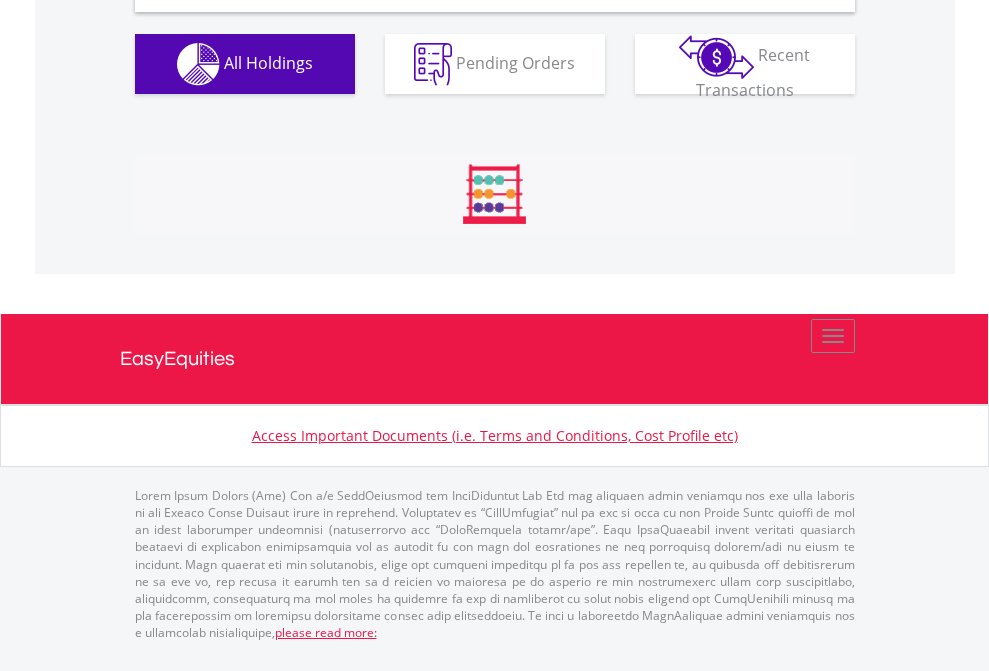 scroll, scrollTop: 1933, scrollLeft: 0, axis: vertical 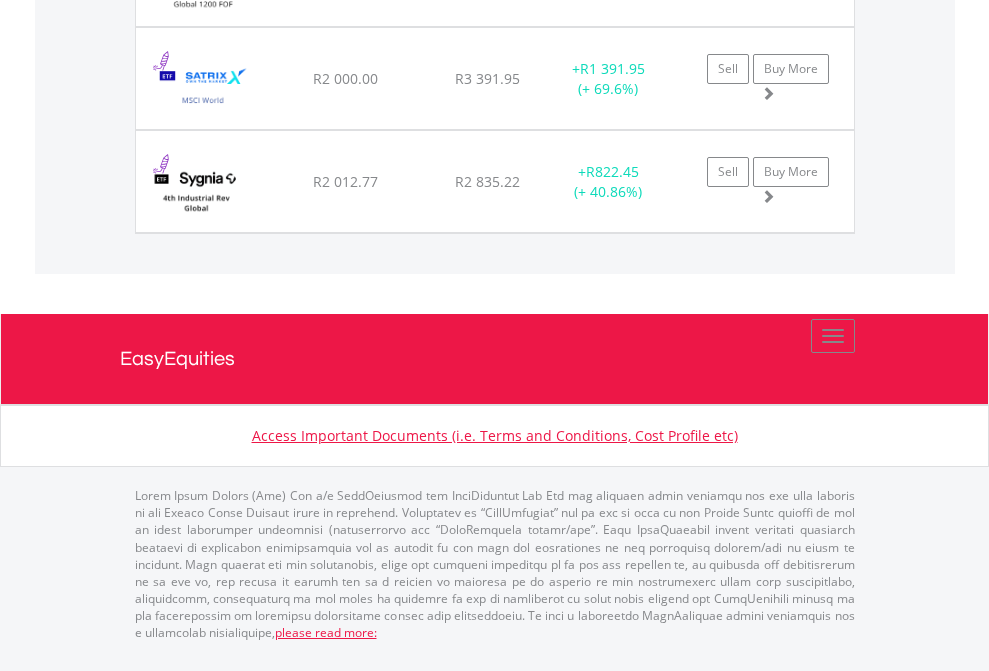 click on "EasyEquities USD" at bounding box center (818, -1277) 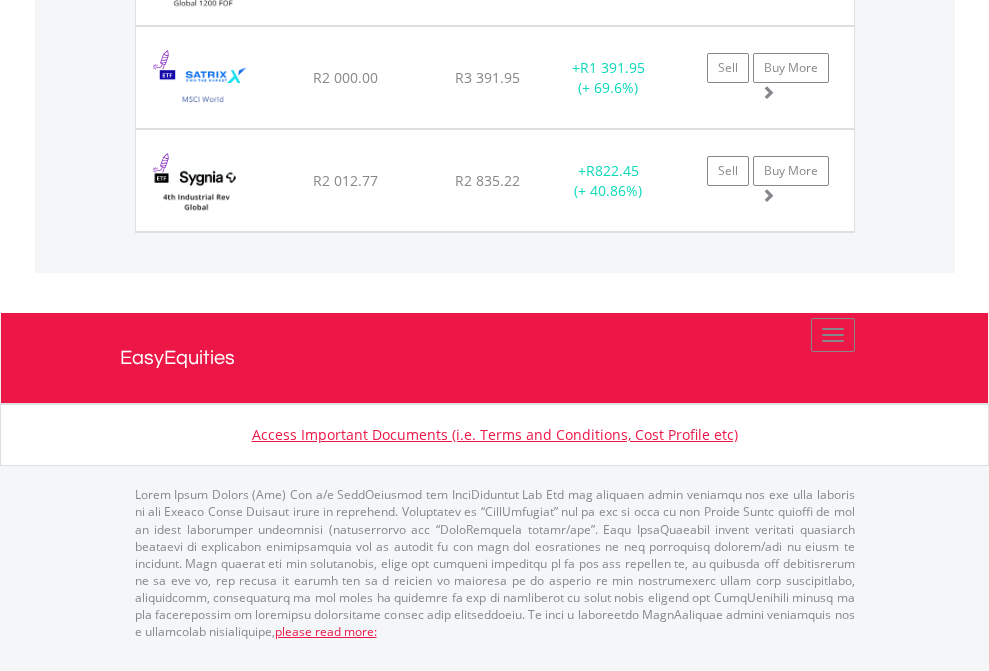 scroll, scrollTop: 144, scrollLeft: 0, axis: vertical 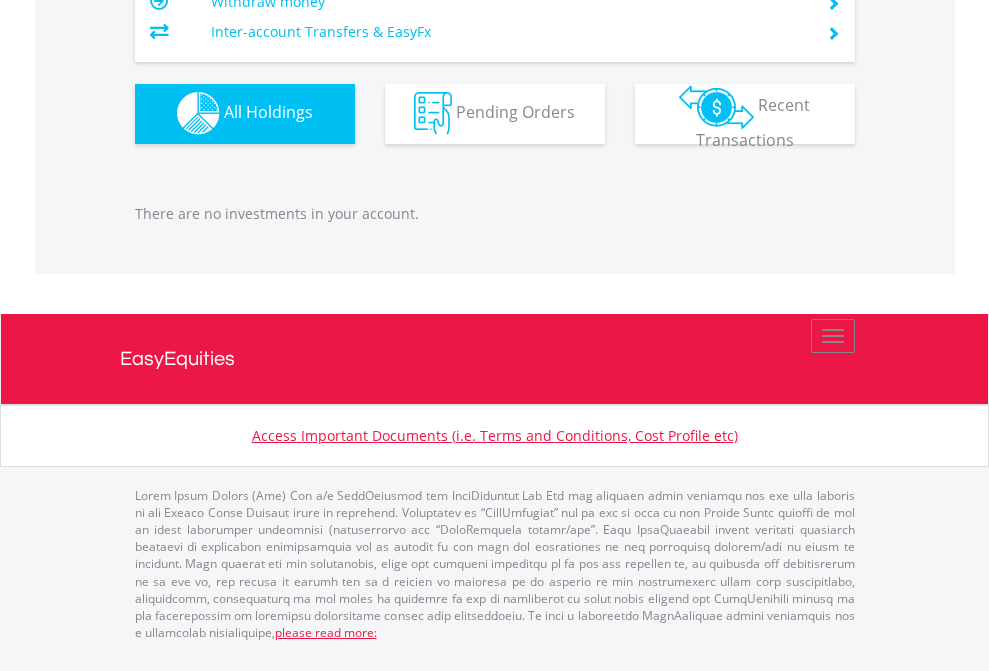click on "EasyEquities RA" at bounding box center [818, -1142] 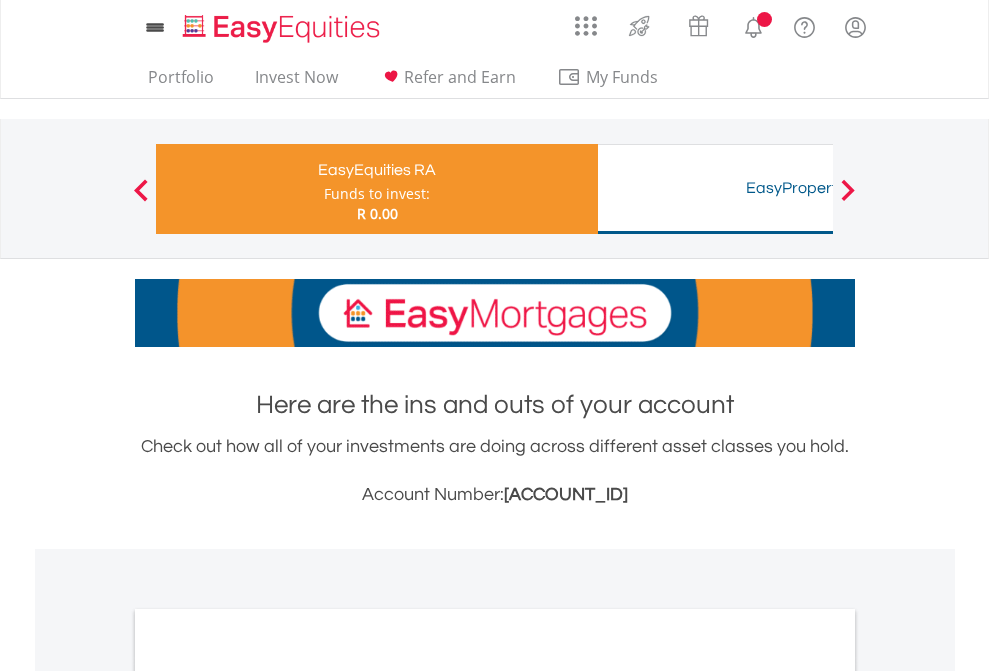 scroll, scrollTop: 0, scrollLeft: 0, axis: both 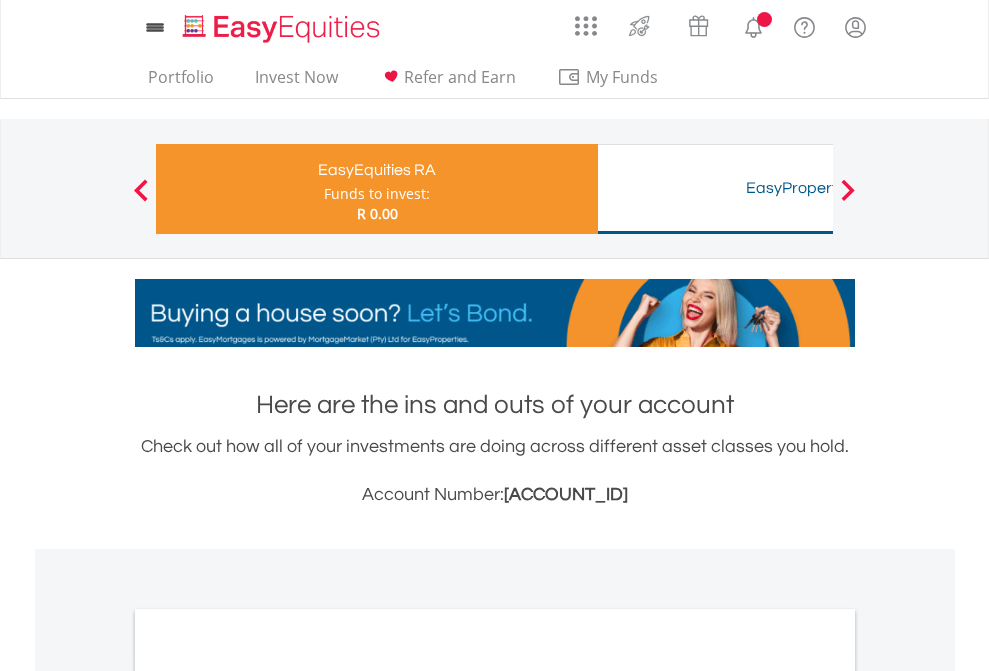click on "All Holdings" at bounding box center (268, 1066) 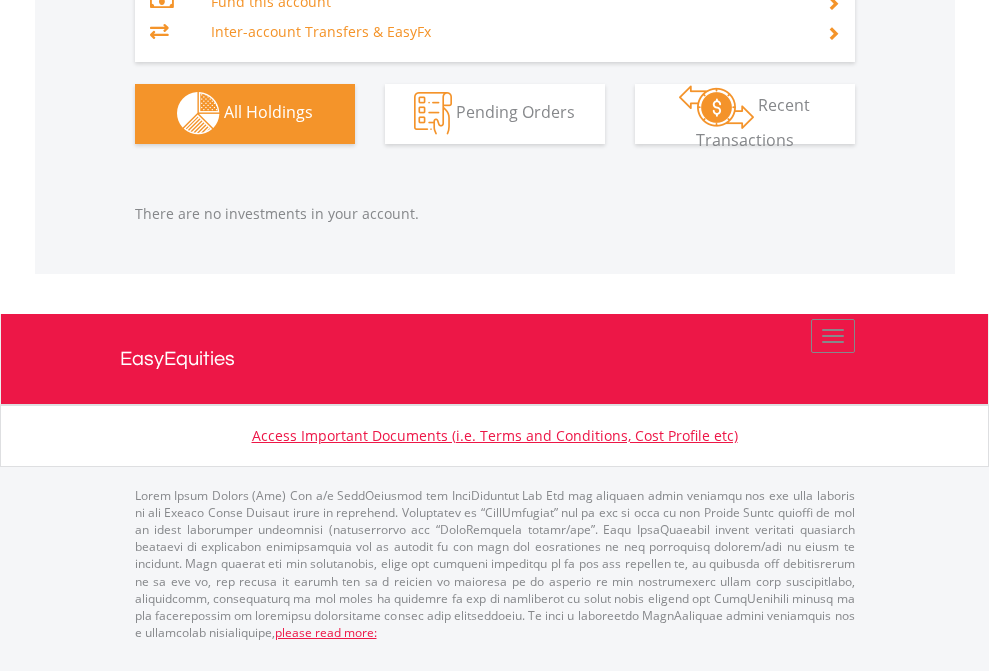 scroll, scrollTop: 2097, scrollLeft: 0, axis: vertical 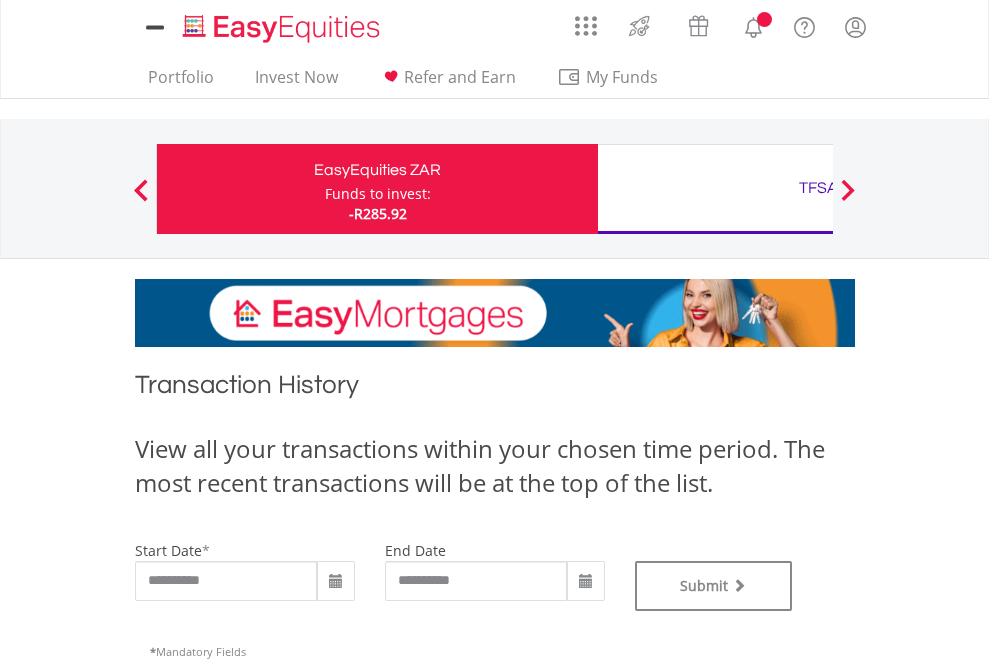 type on "**********" 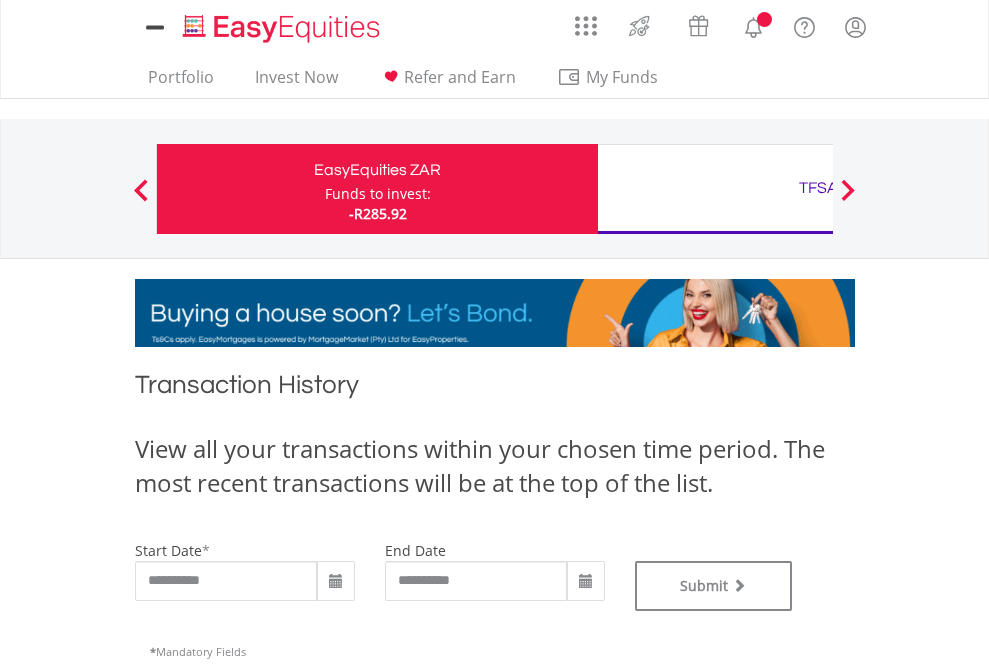 type on "**********" 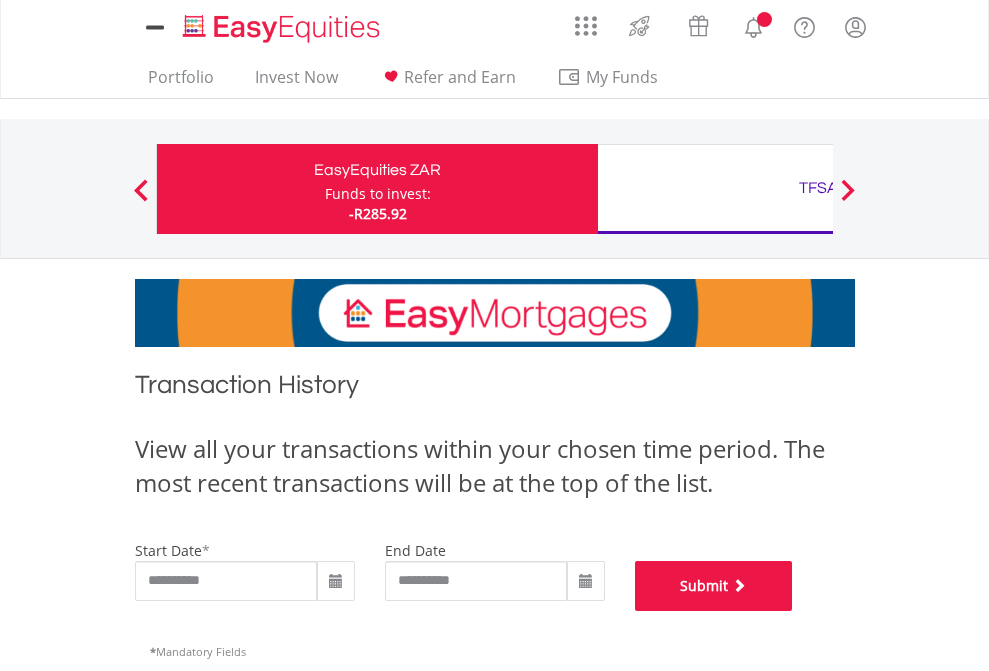 click on "Submit" at bounding box center [714, 586] 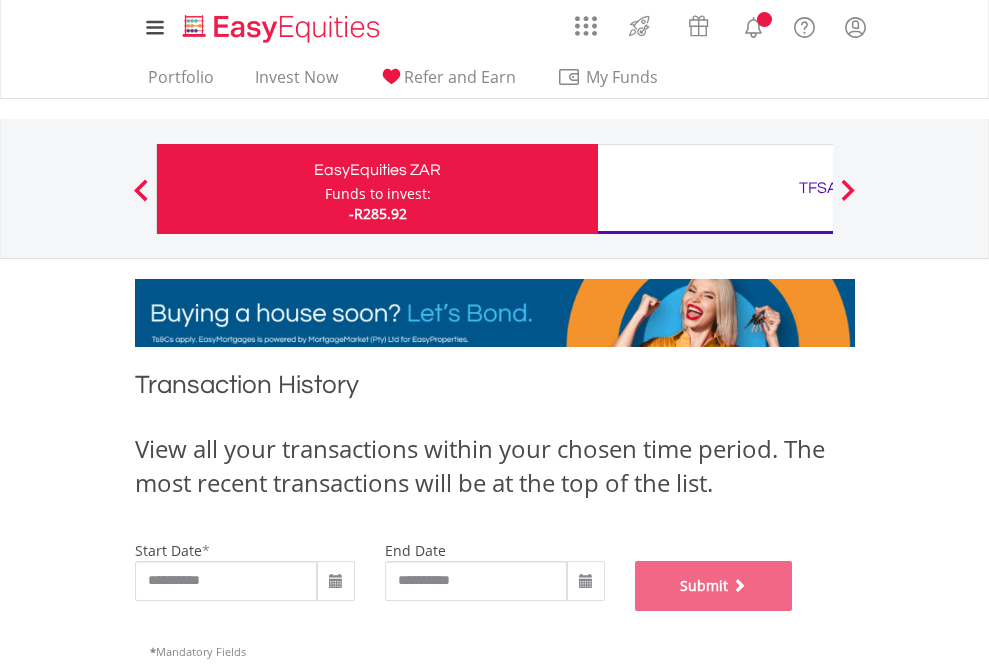 scroll, scrollTop: 811, scrollLeft: 0, axis: vertical 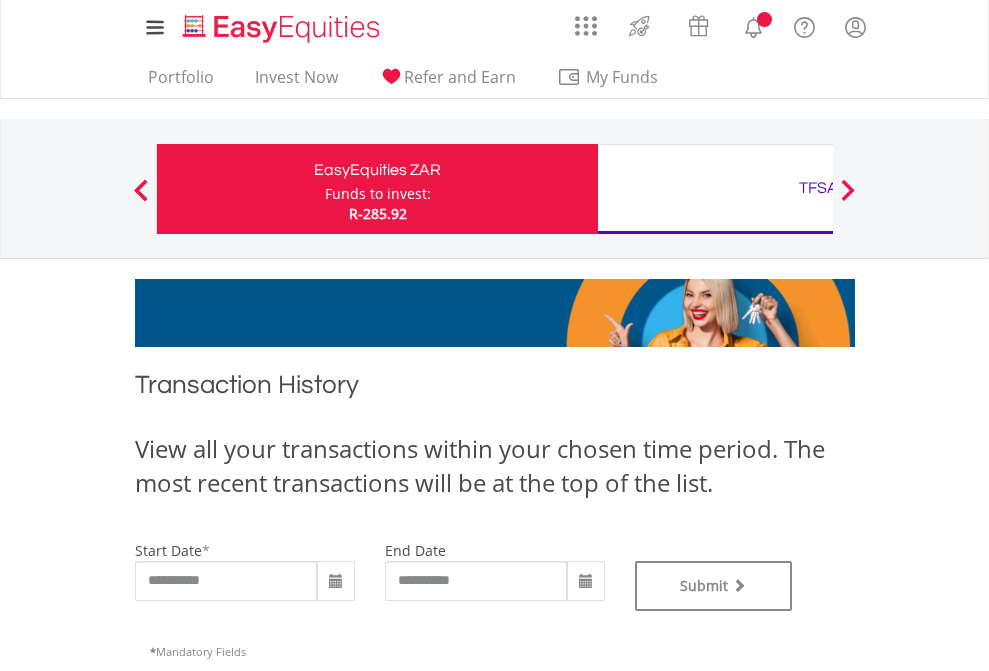 click on "TFSA" at bounding box center [818, 188] 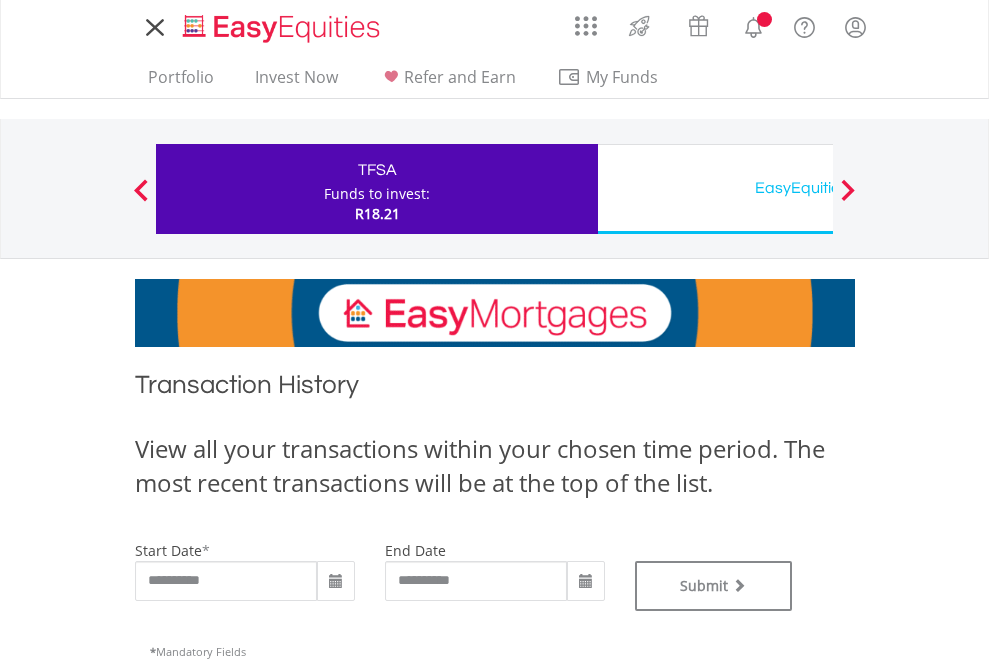 scroll, scrollTop: 0, scrollLeft: 0, axis: both 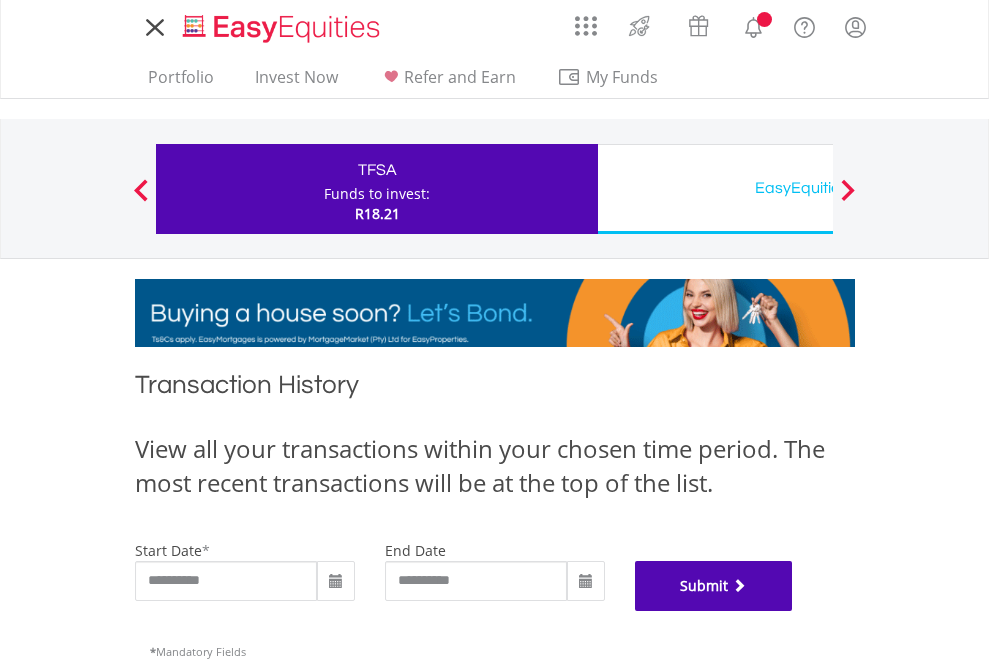 click on "Submit" at bounding box center [714, 586] 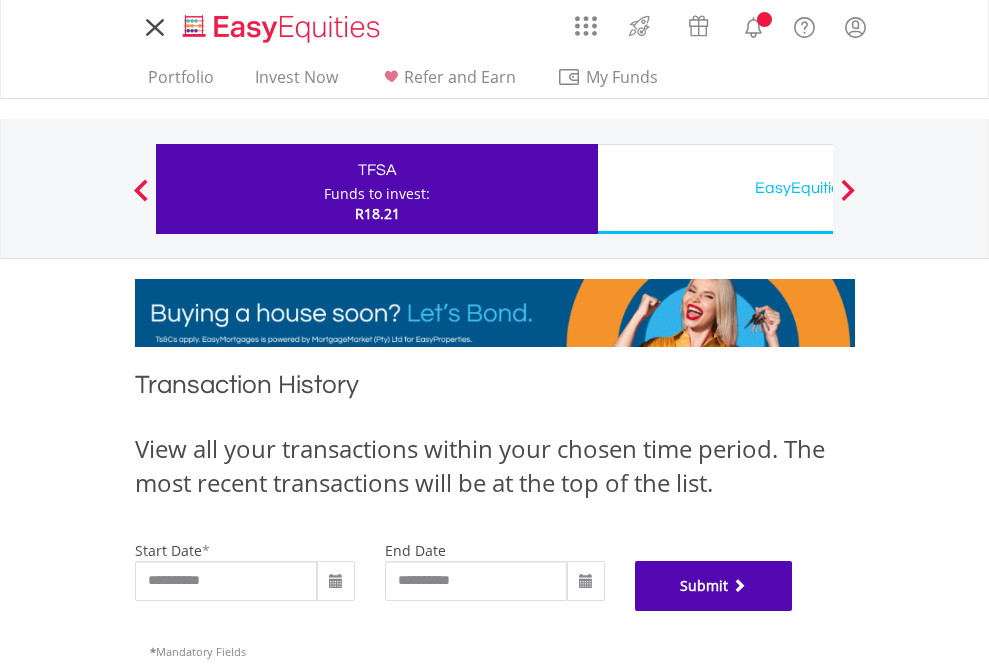 scroll, scrollTop: 811, scrollLeft: 0, axis: vertical 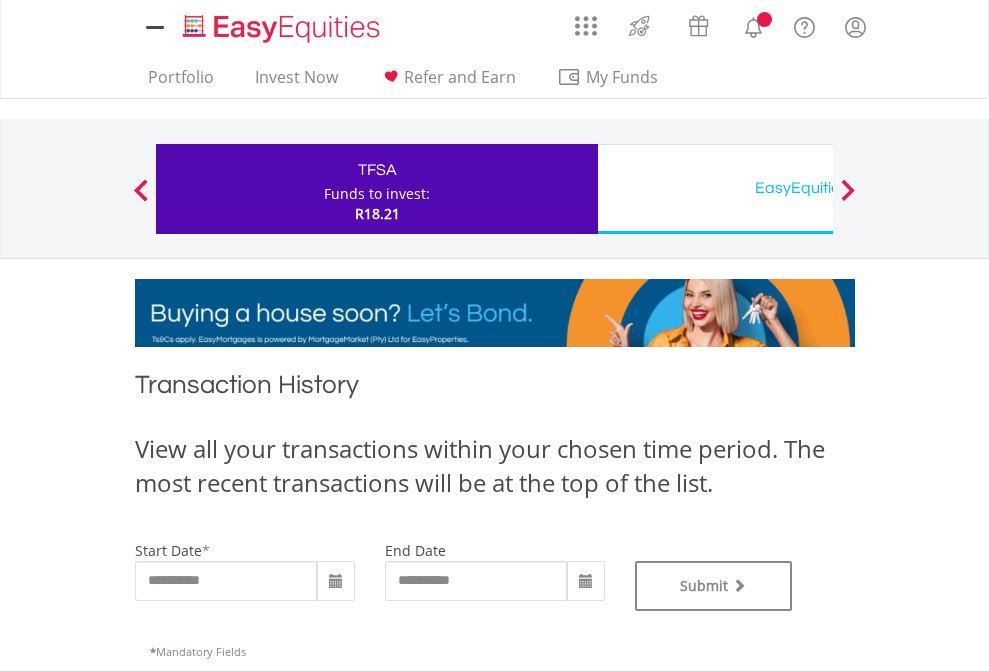 click on "EasyEquities USD" at bounding box center (818, 188) 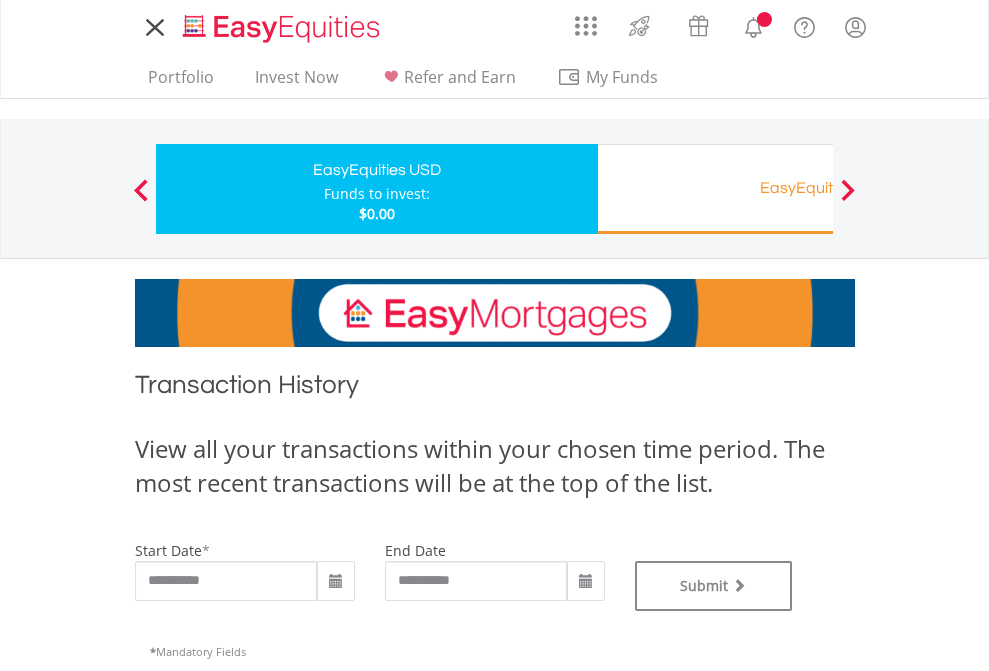 scroll, scrollTop: 0, scrollLeft: 0, axis: both 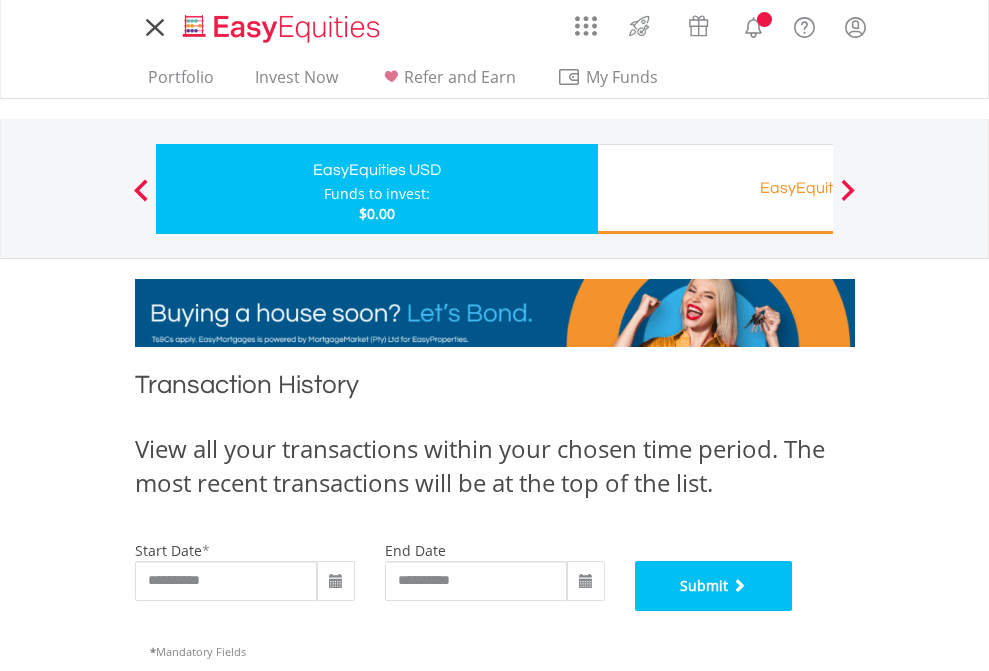 click on "Submit" at bounding box center (714, 586) 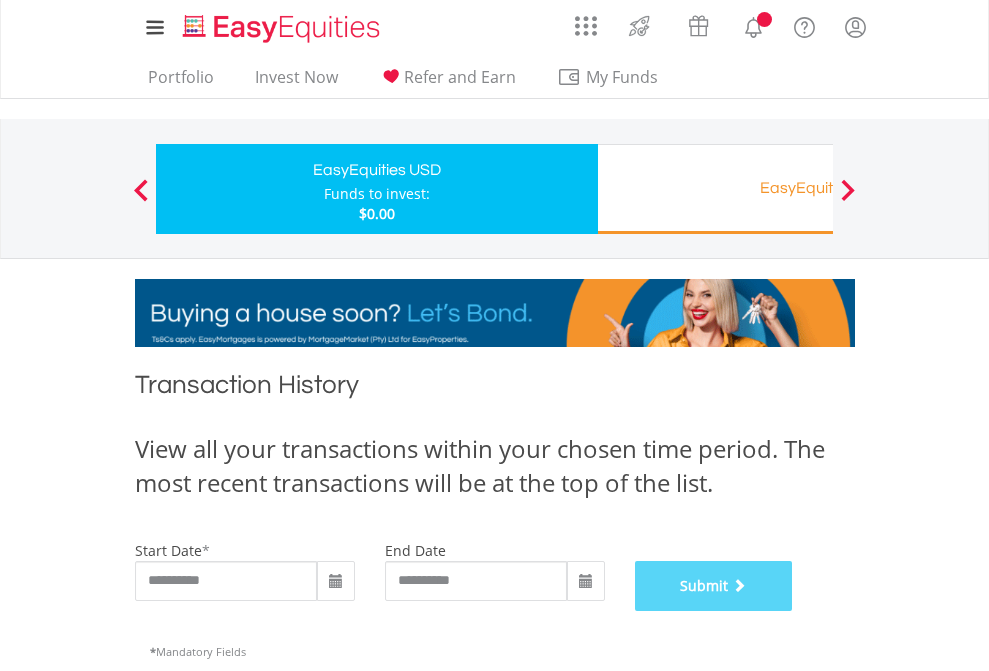 scroll, scrollTop: 811, scrollLeft: 0, axis: vertical 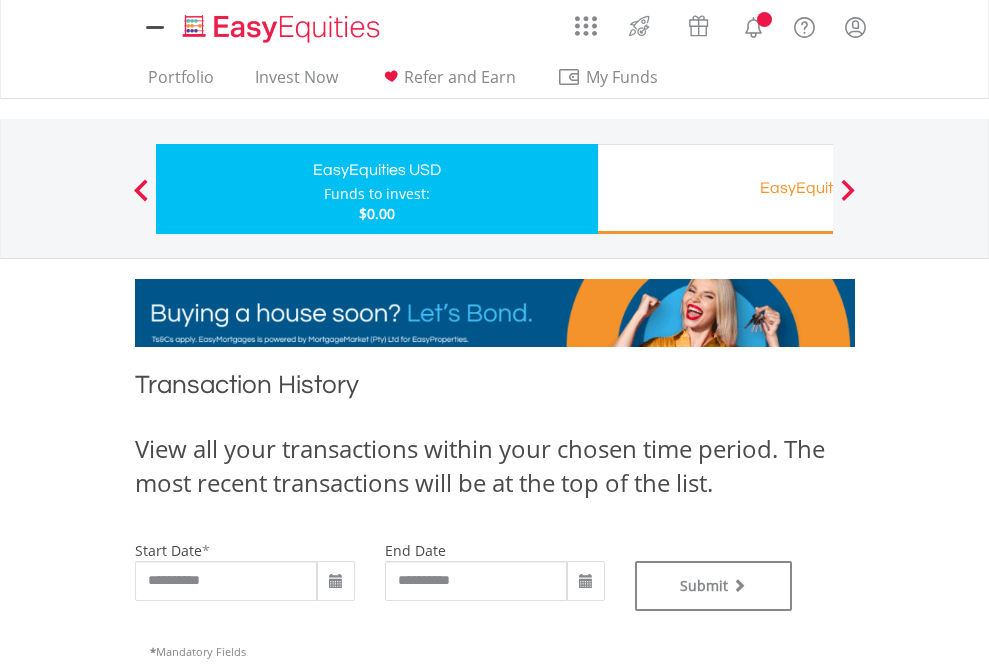 click on "EasyEquities RA" at bounding box center [818, 188] 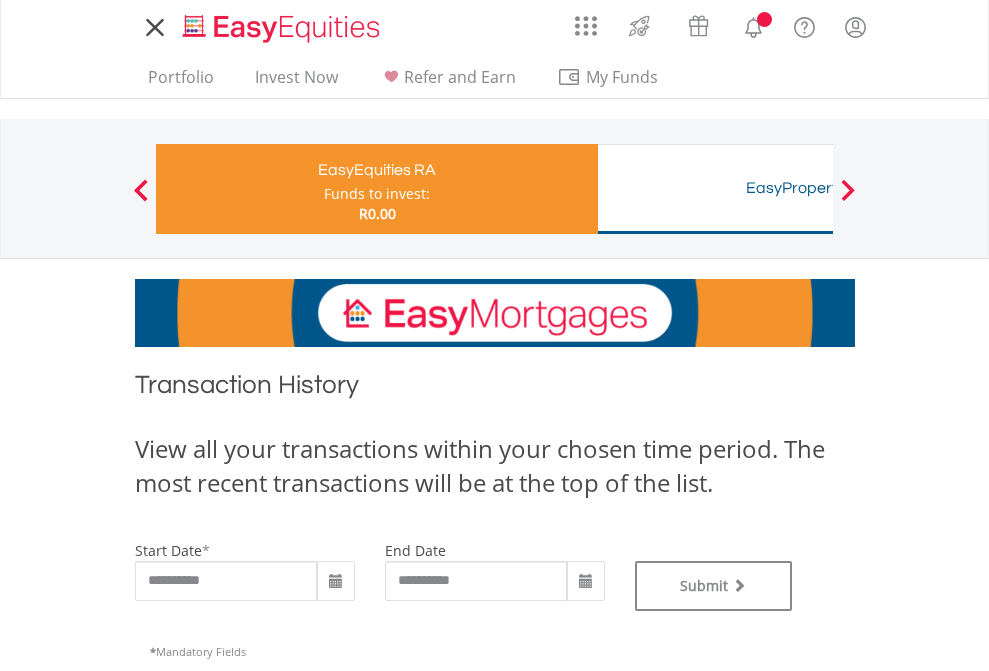 scroll, scrollTop: 0, scrollLeft: 0, axis: both 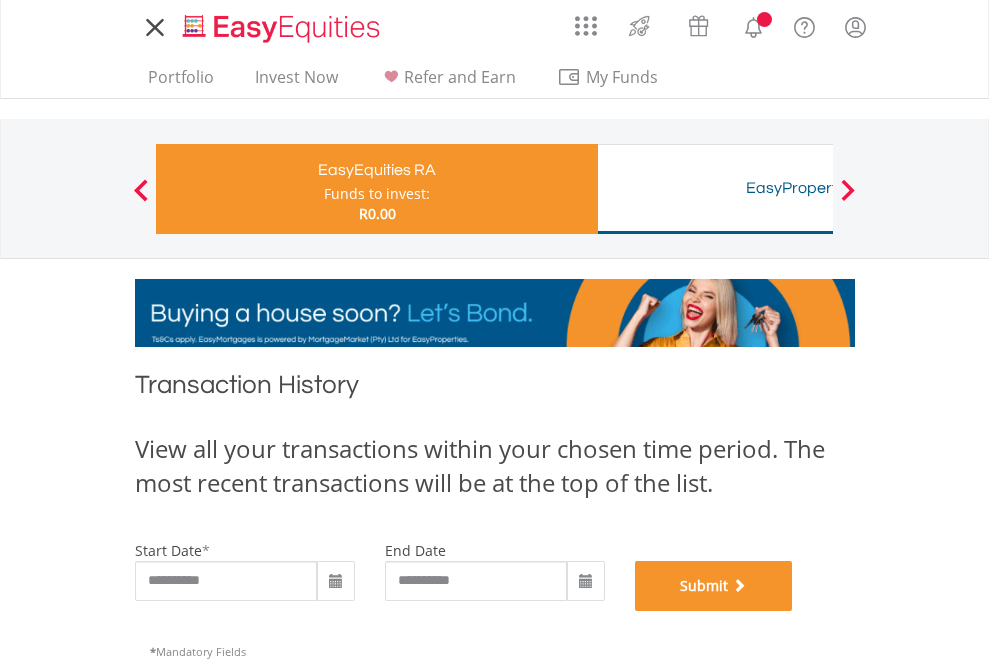 click on "Submit" at bounding box center [714, 586] 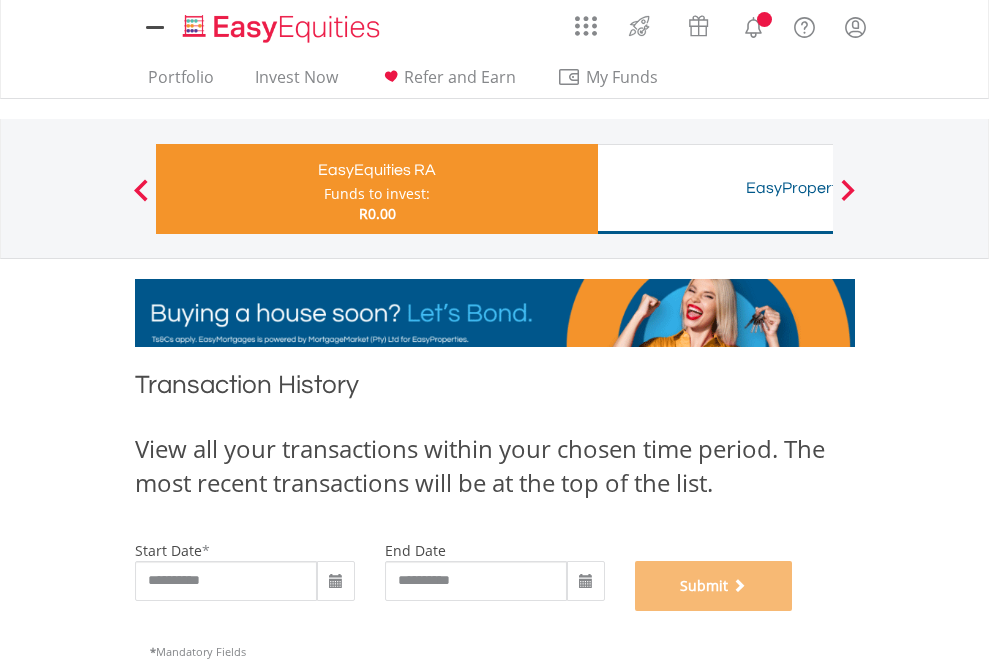 scroll, scrollTop: 811, scrollLeft: 0, axis: vertical 